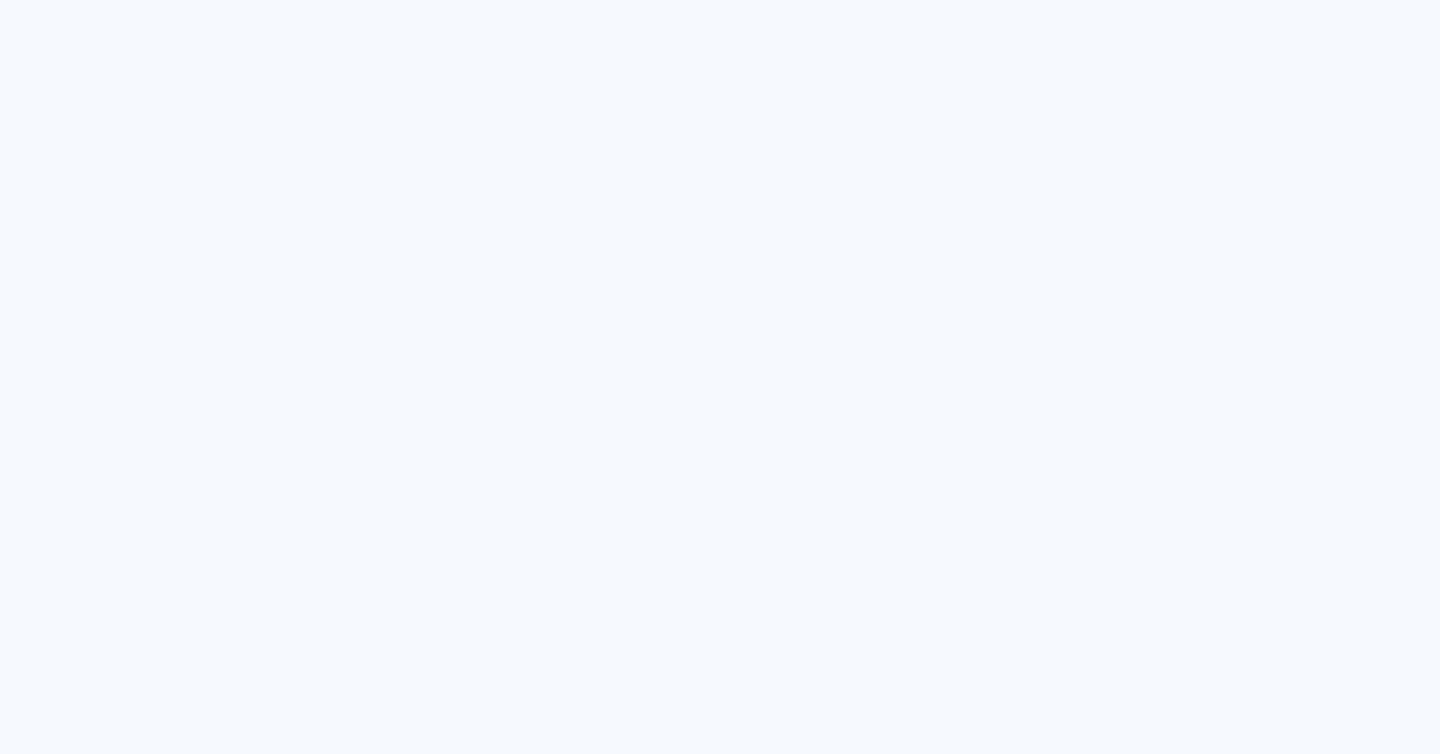 scroll, scrollTop: 0, scrollLeft: 0, axis: both 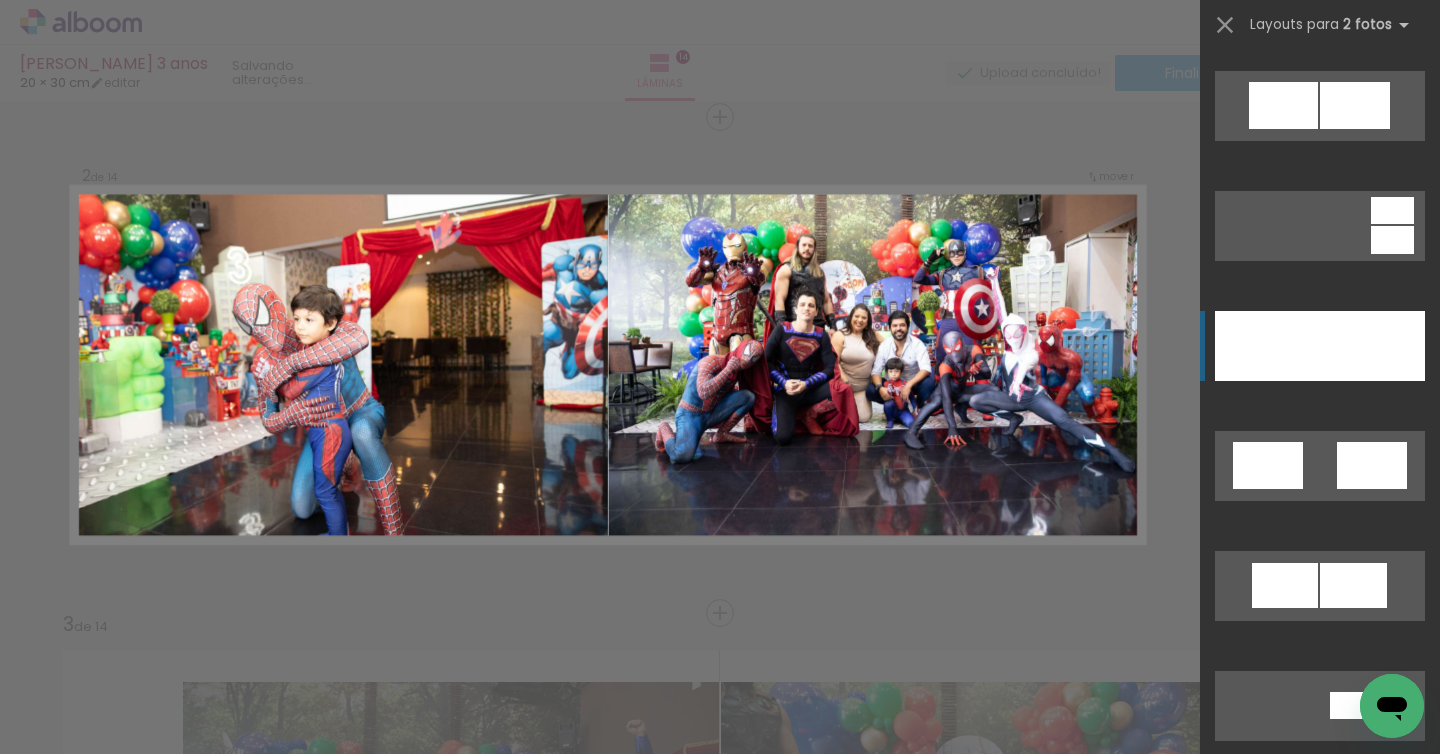 click at bounding box center [1267, 346] 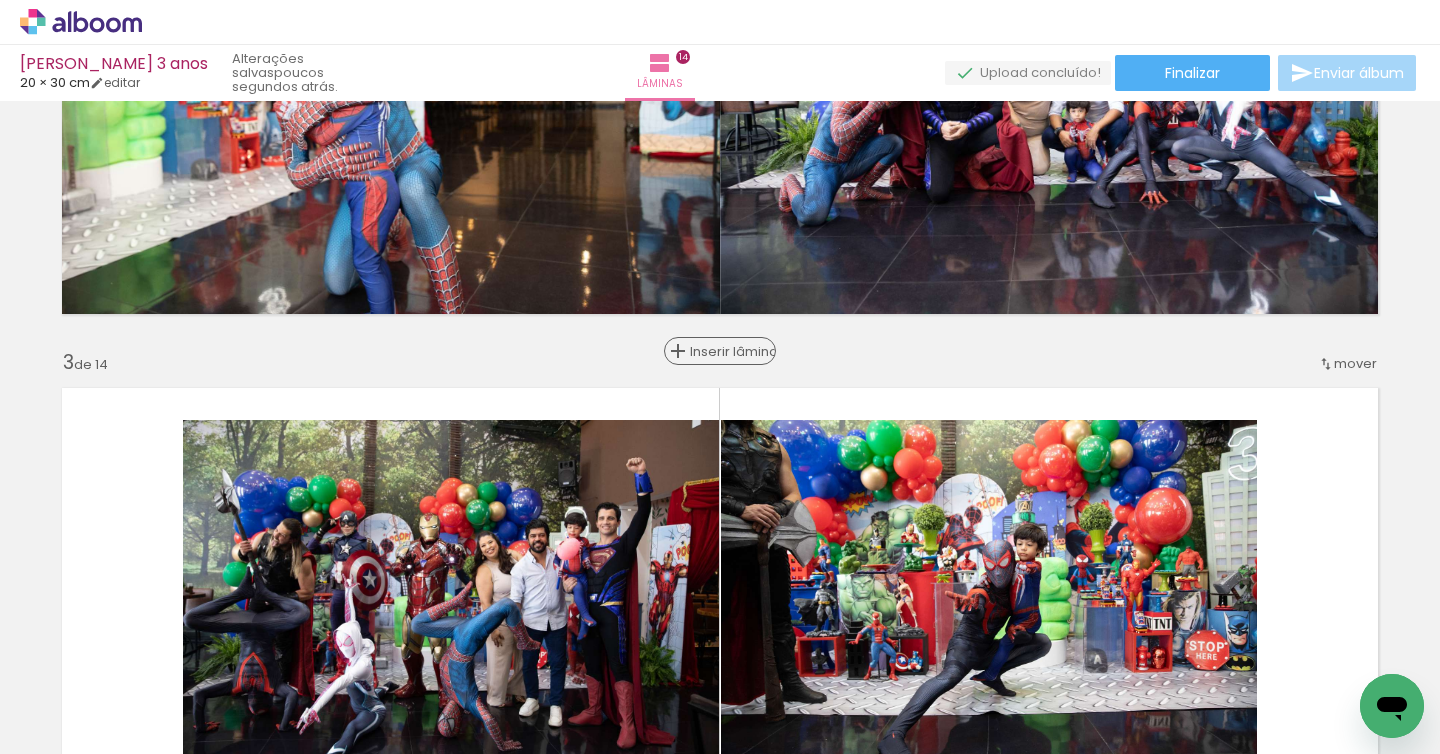 scroll, scrollTop: 779, scrollLeft: 0, axis: vertical 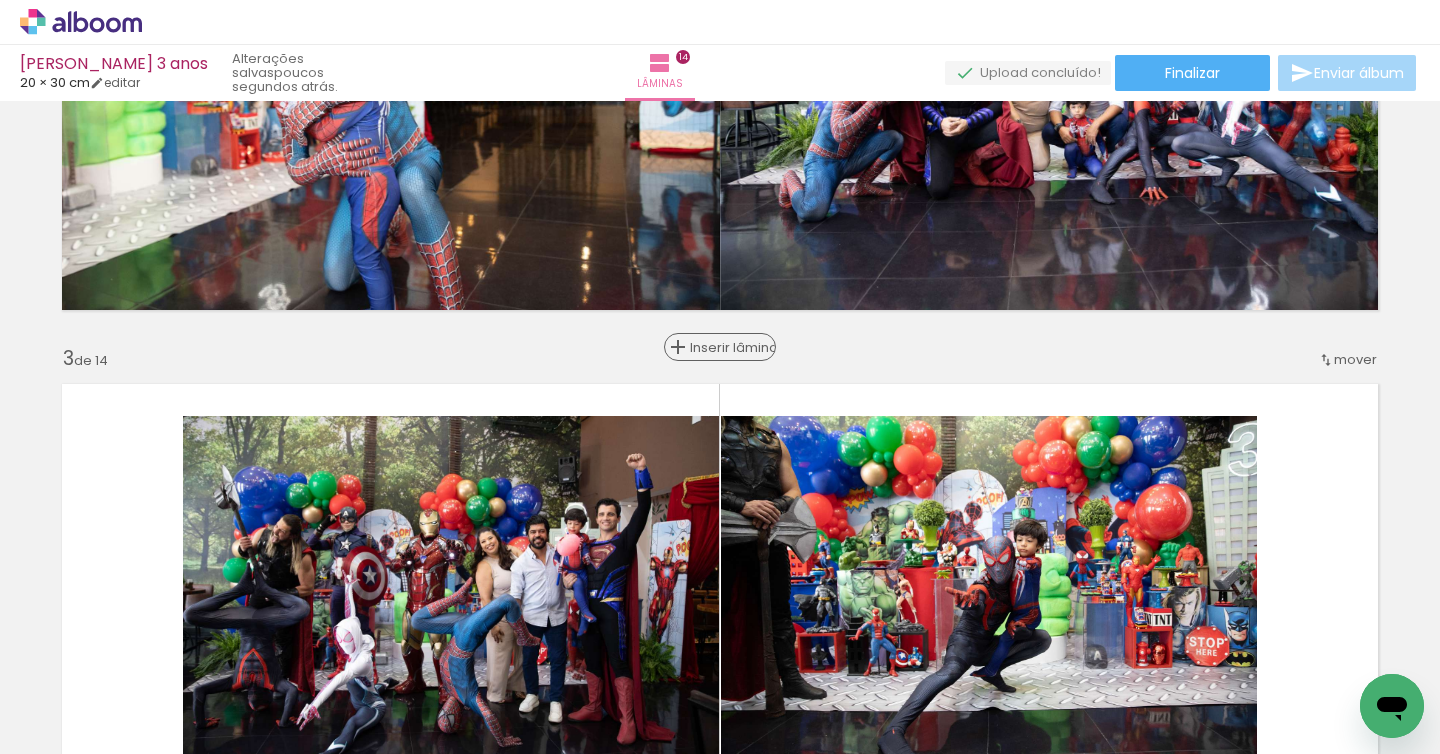 click on "Inserir lâmina" at bounding box center [729, 347] 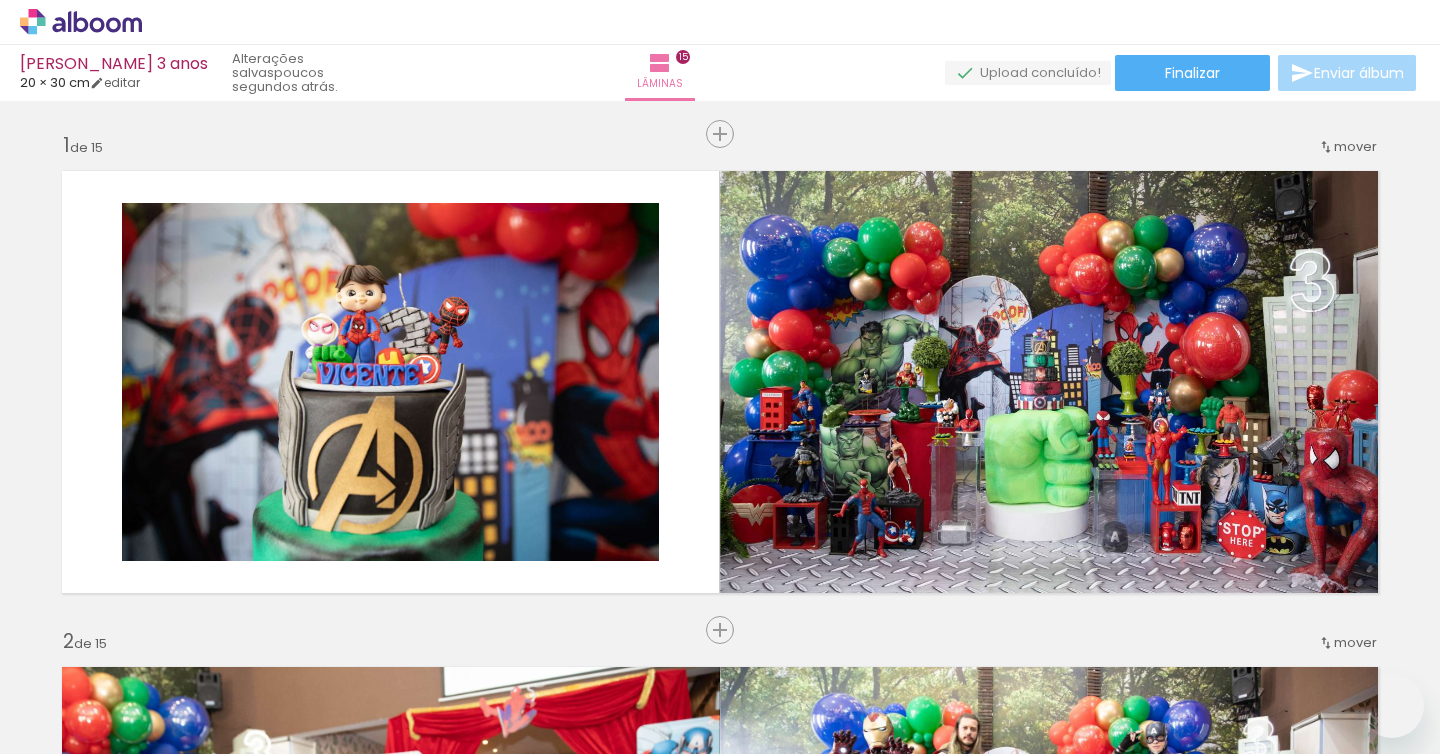 scroll, scrollTop: 0, scrollLeft: 0, axis: both 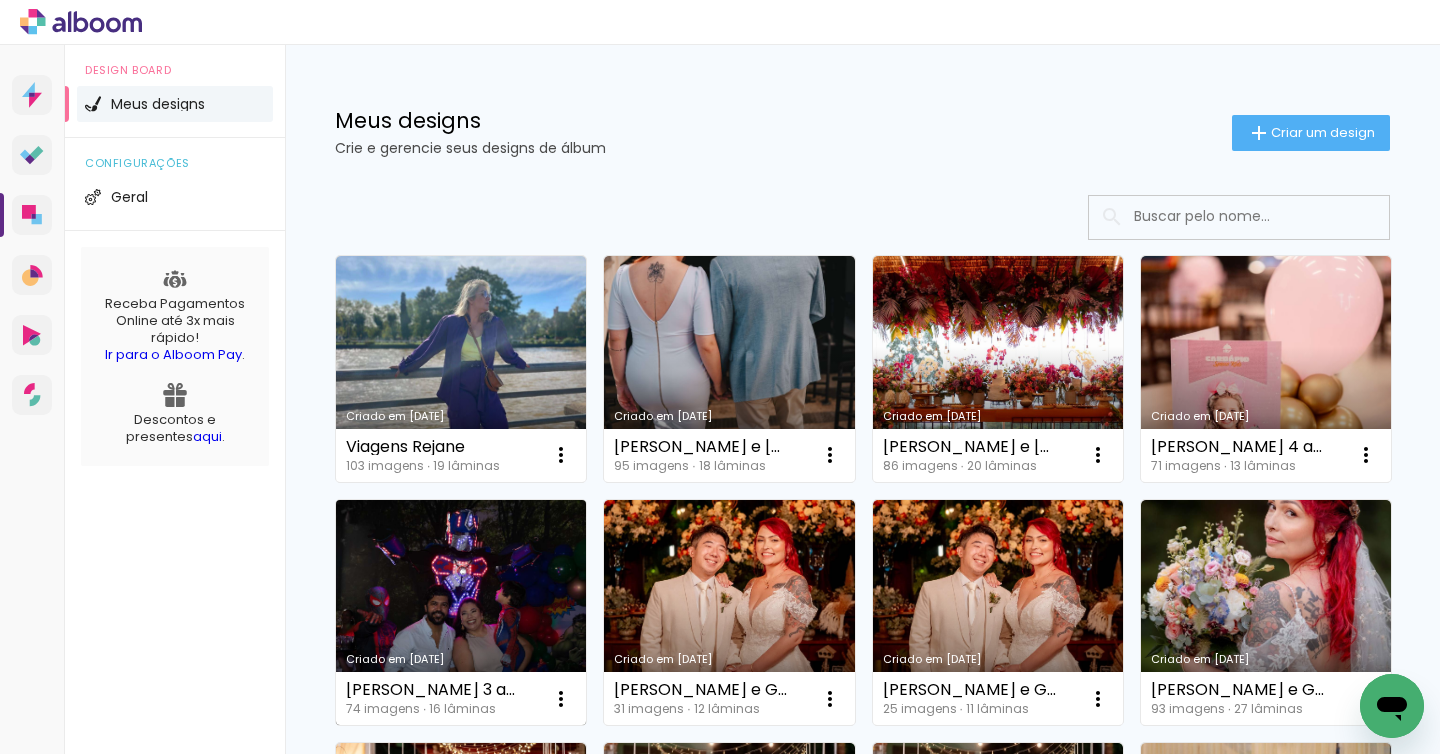 click on "Criado em [DATE]" at bounding box center [461, 613] 